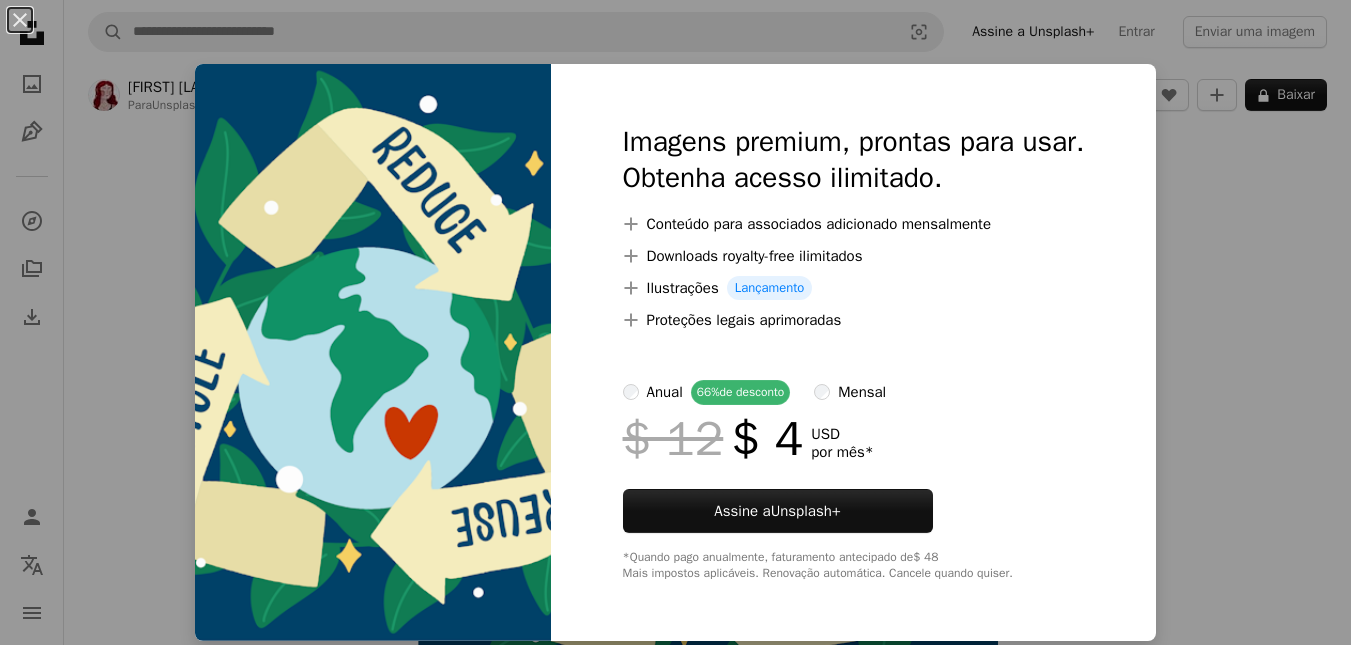 scroll, scrollTop: 0, scrollLeft: 0, axis: both 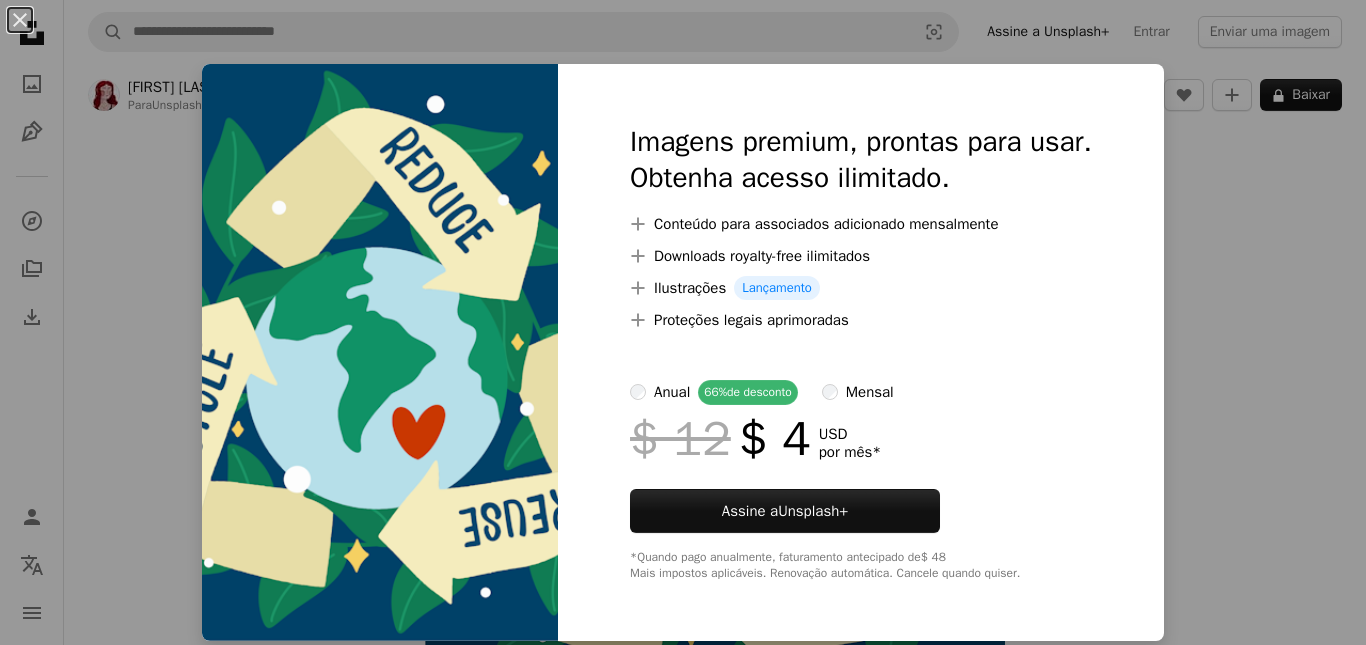 click on "An X shape Imagens premium, prontas para usar. Obtenha acesso ilimitado. A plus sign Conteúdo para associados adicionado mensalmente A plus sign Downloads royalty-free ilimitados A plus sign Ilustrações  Lançamento A plus sign Proteções legais aprimoradas anual 66%  de desconto mensal $ 12   $ 4 USD por mês * Assine a  Unsplash+ *Quando pago anualmente, faturamento antecipado de  $ 48 Mais impostos aplicáveis. Renovação automática. Cancele quando quiser." at bounding box center [683, 322] 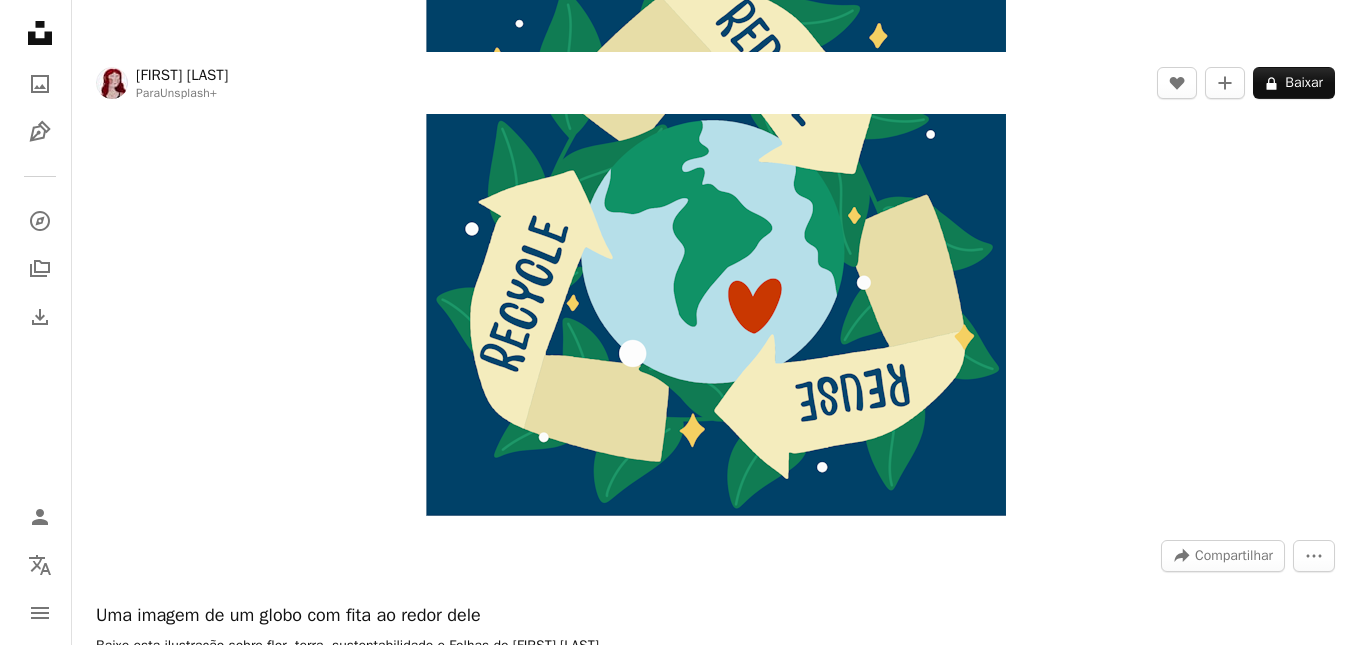 scroll, scrollTop: 0, scrollLeft: 0, axis: both 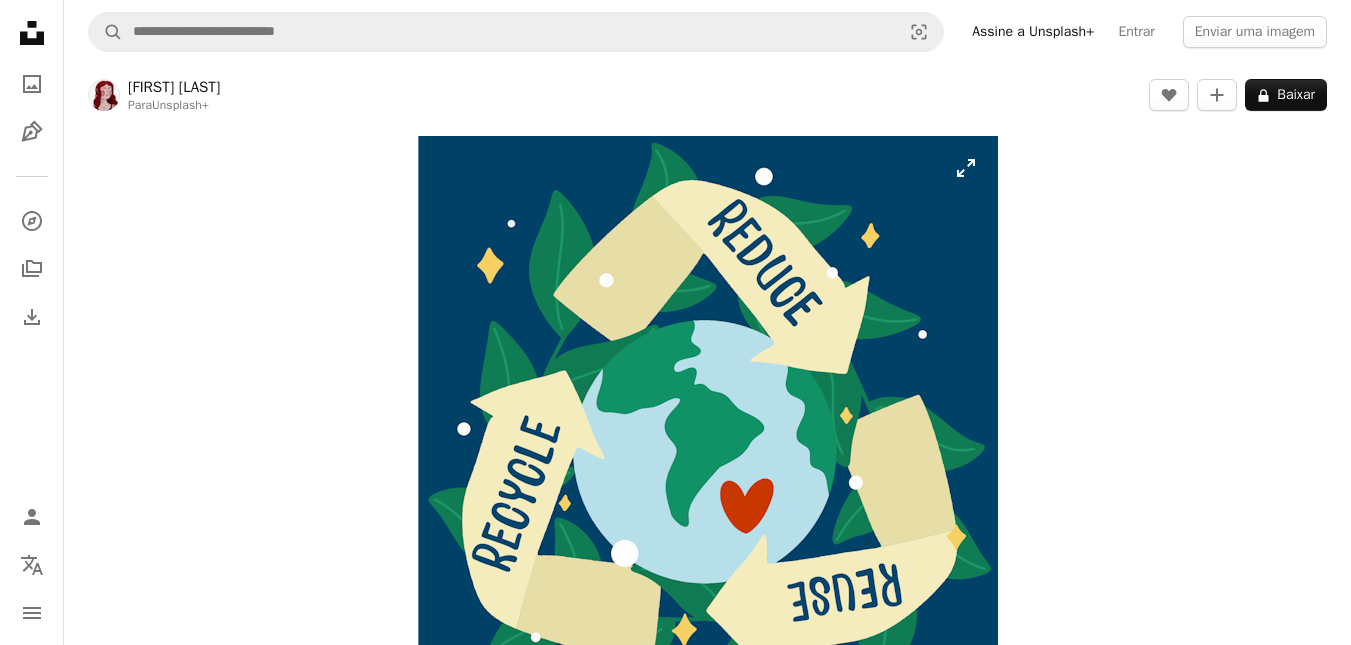 click at bounding box center [708, 426] 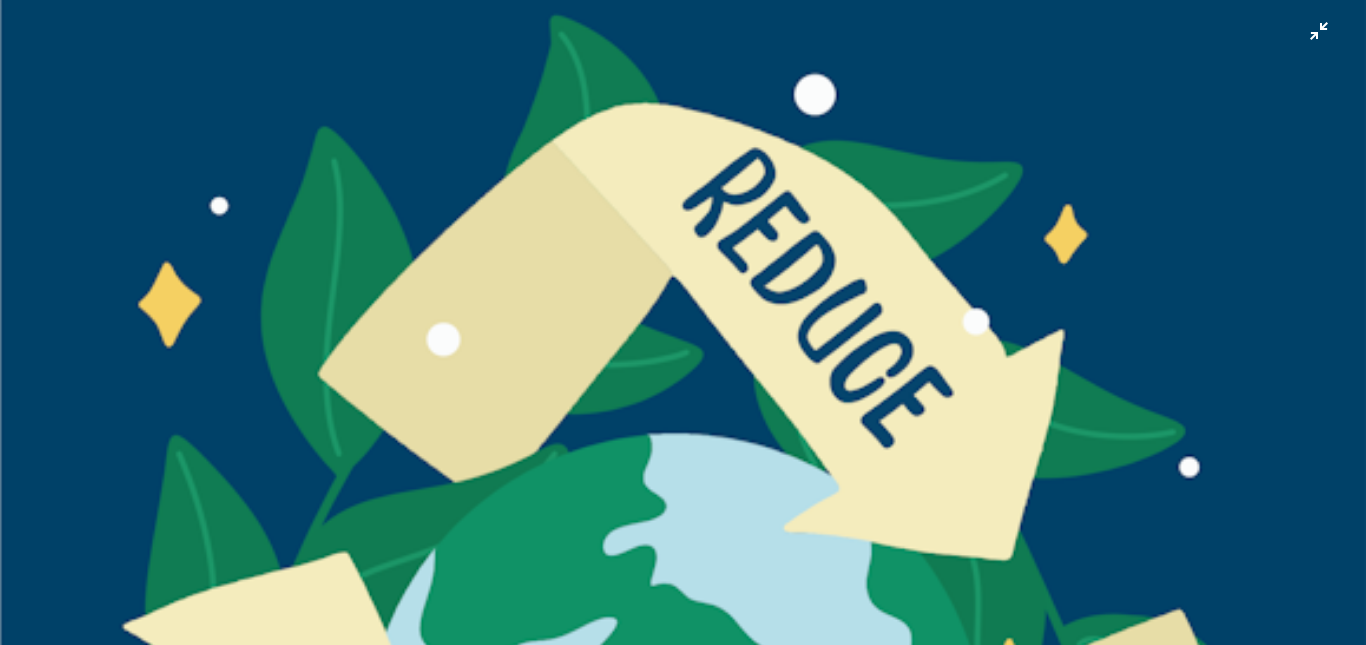 scroll, scrollTop: 347, scrollLeft: 0, axis: vertical 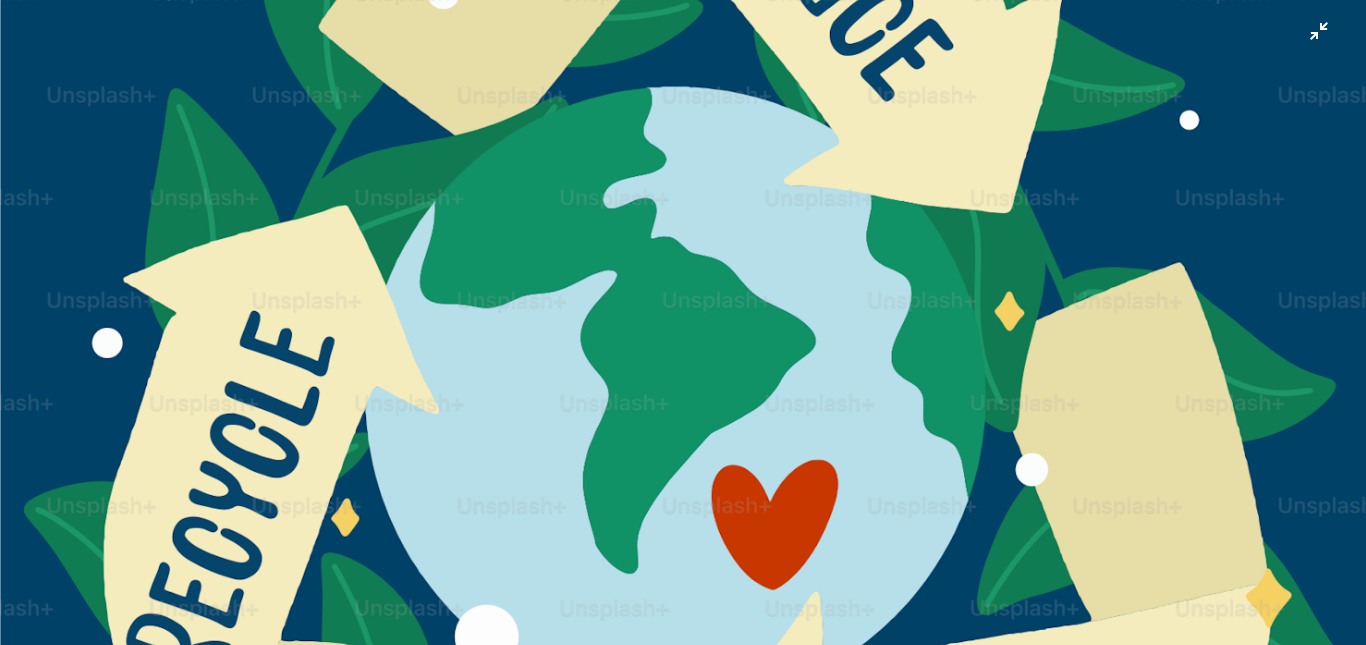 click at bounding box center (683, 336) 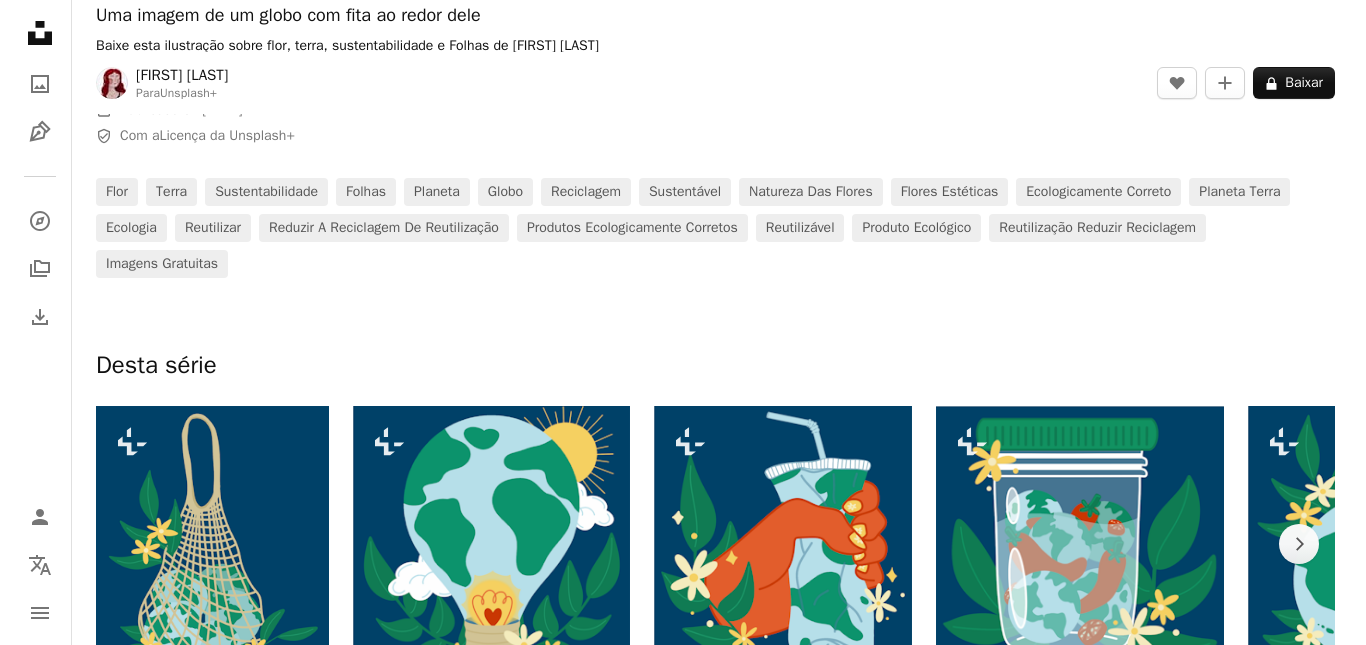 scroll, scrollTop: 0, scrollLeft: 0, axis: both 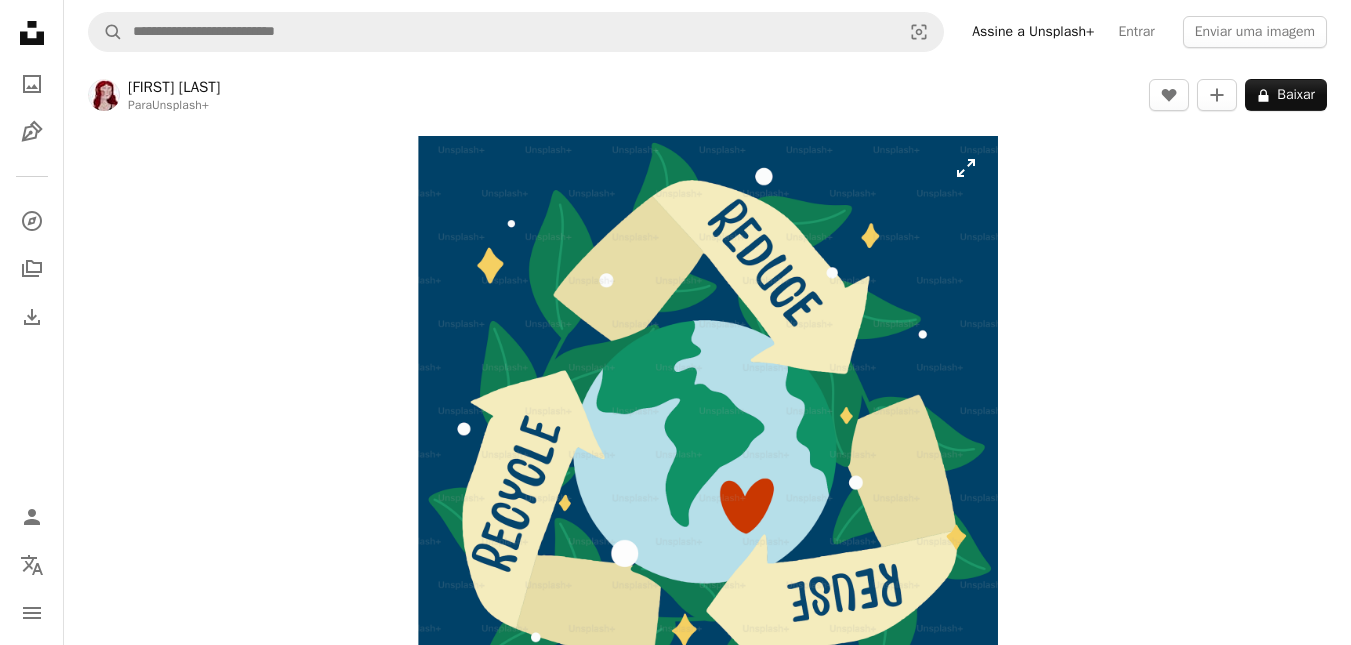 click at bounding box center [708, 426] 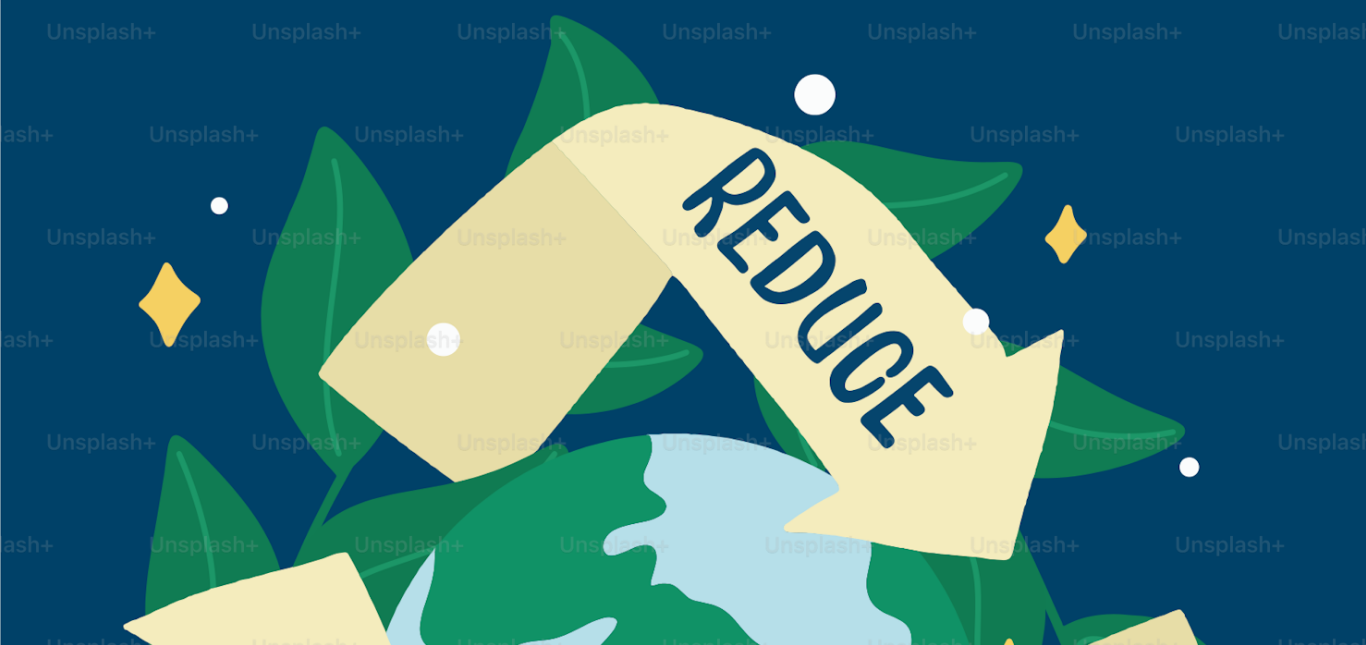 scroll, scrollTop: 347, scrollLeft: 0, axis: vertical 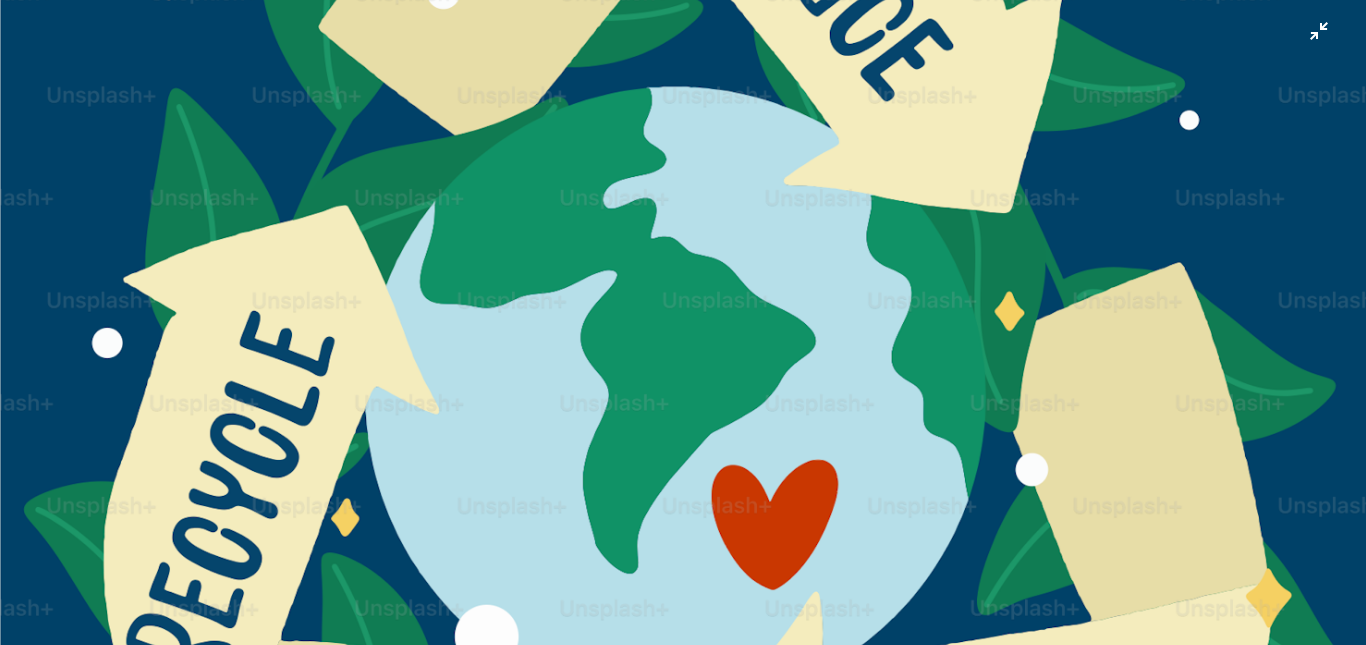 click at bounding box center (683, 336) 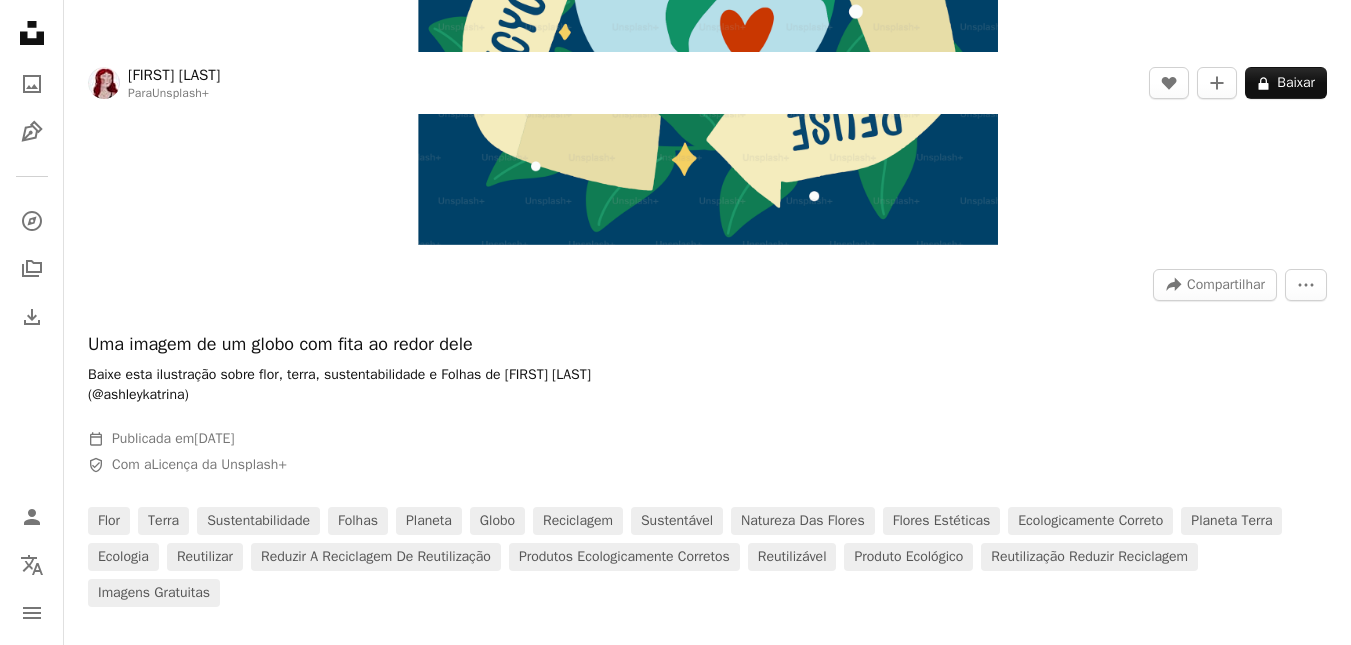 scroll, scrollTop: 271, scrollLeft: 0, axis: vertical 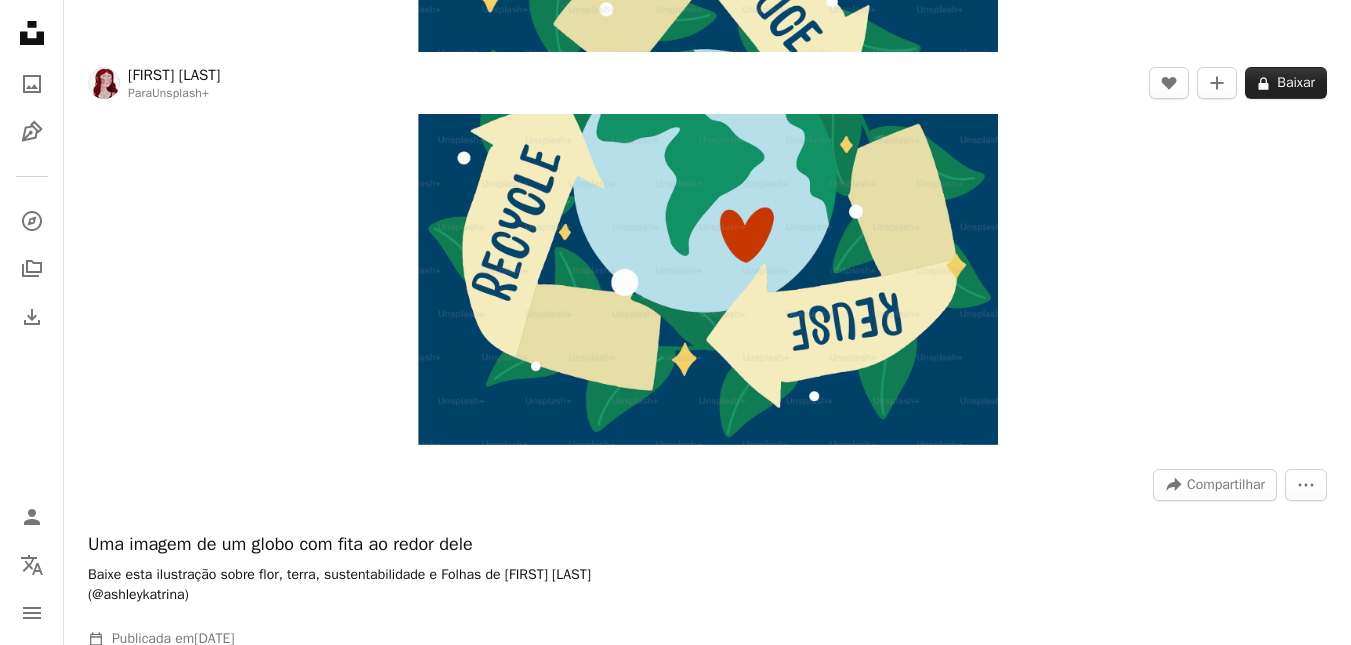 click on "A lock Baixar" at bounding box center (1286, 83) 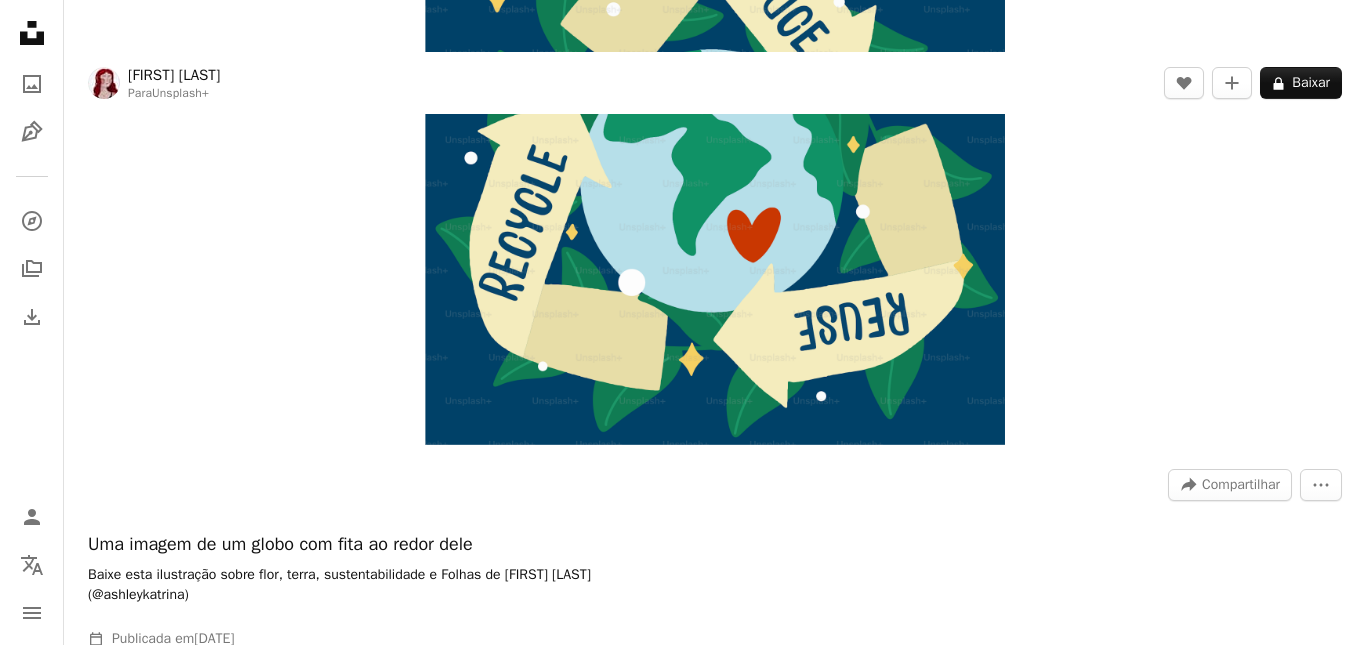 drag, startPoint x: 739, startPoint y: 83, endPoint x: 589, endPoint y: -69, distance: 213.55093 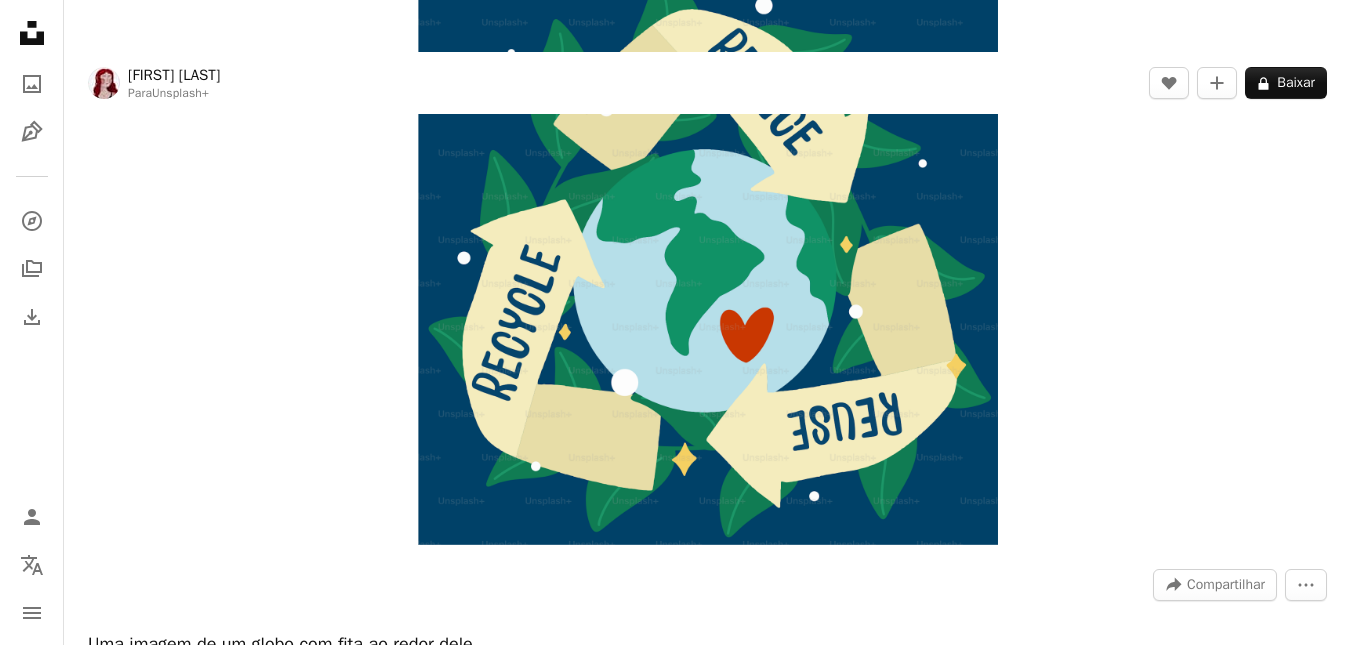 scroll, scrollTop: 0, scrollLeft: 0, axis: both 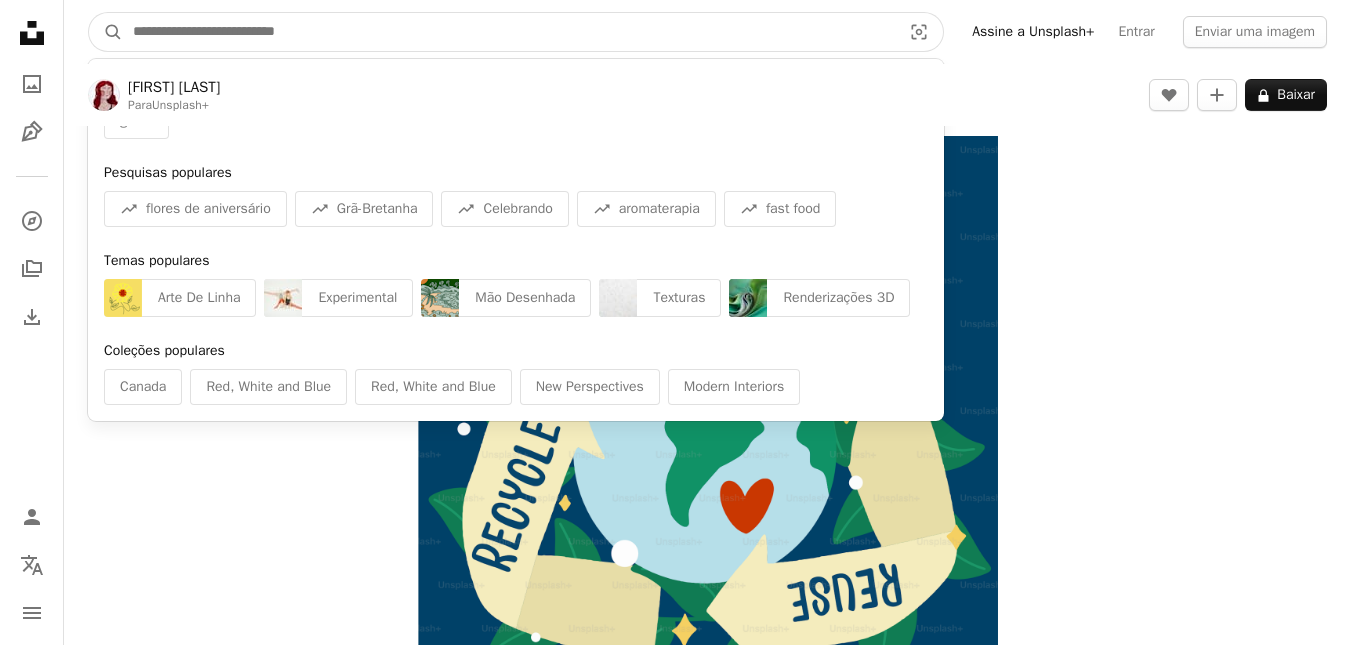 click at bounding box center [509, 32] 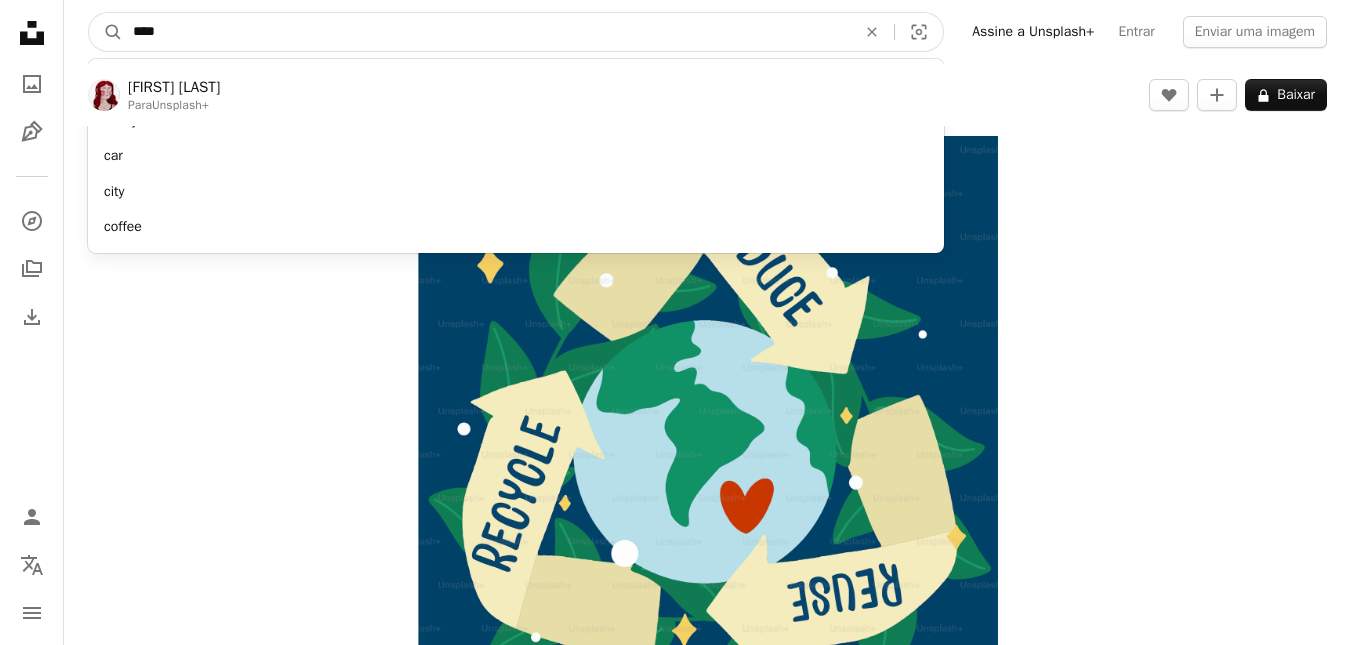 type on "****" 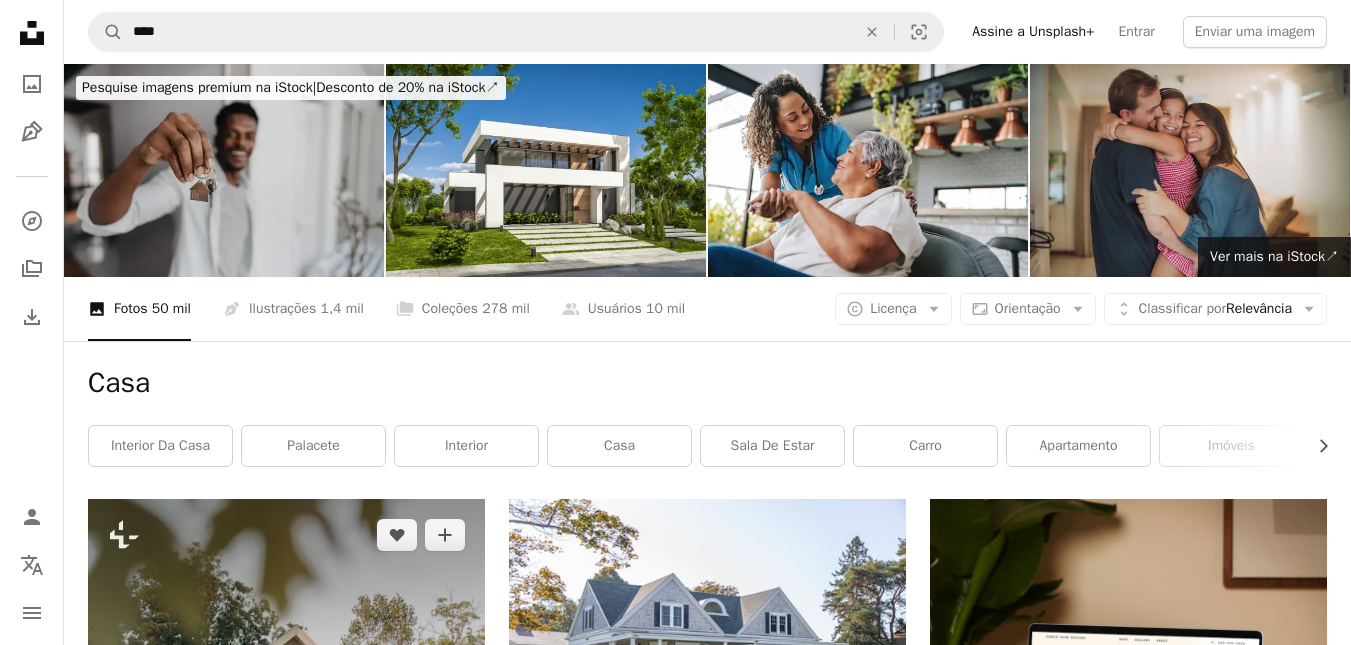 scroll, scrollTop: 100, scrollLeft: 0, axis: vertical 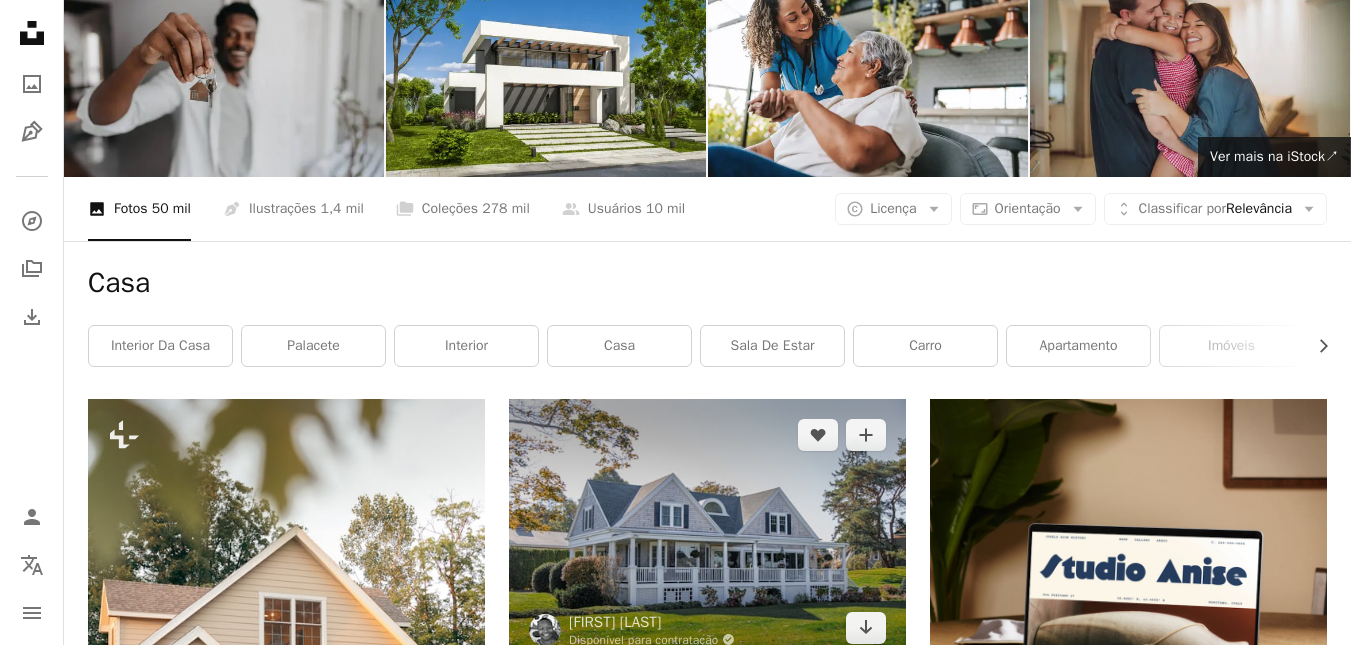 click at bounding box center [707, 531] 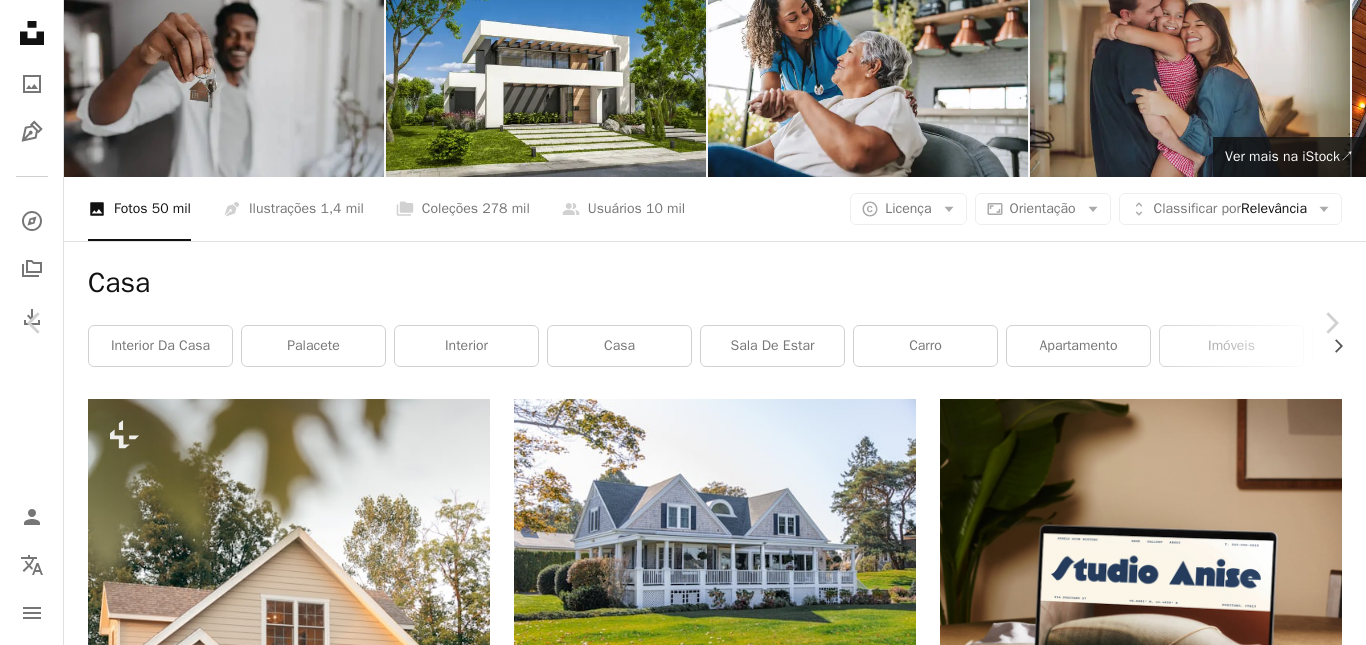 click on "An X shape" at bounding box center (20, 20) 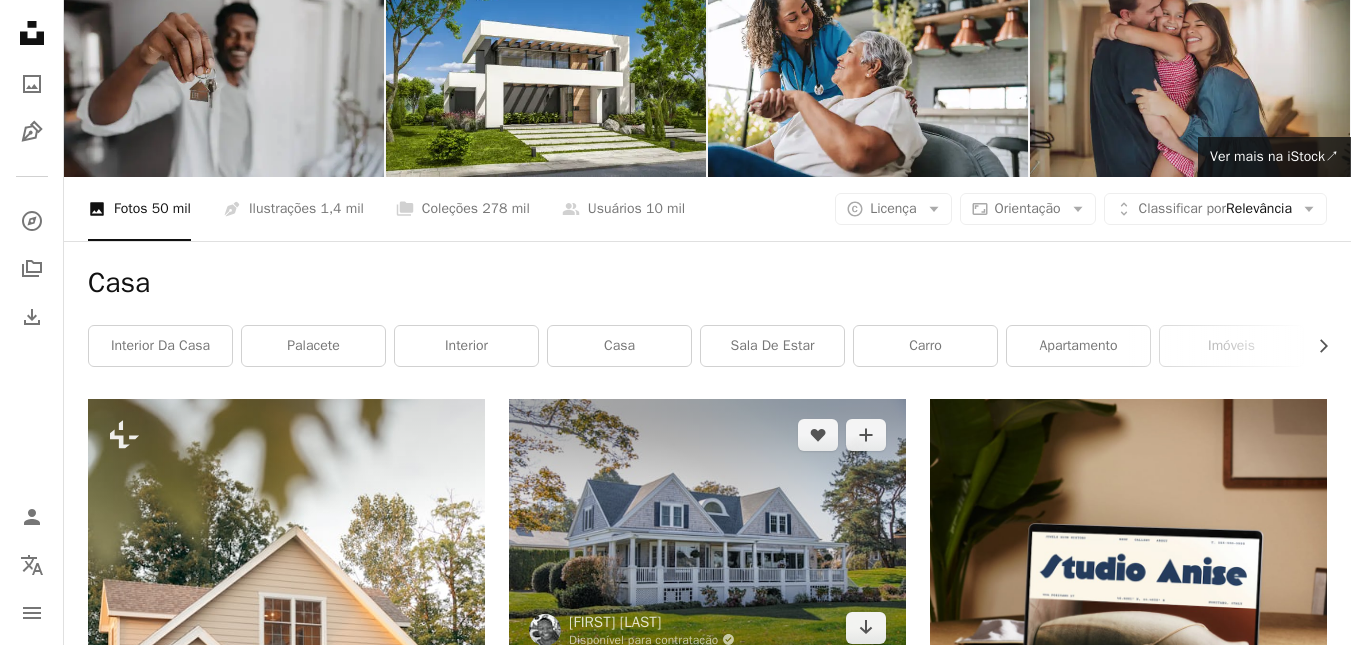 scroll, scrollTop: 0, scrollLeft: 0, axis: both 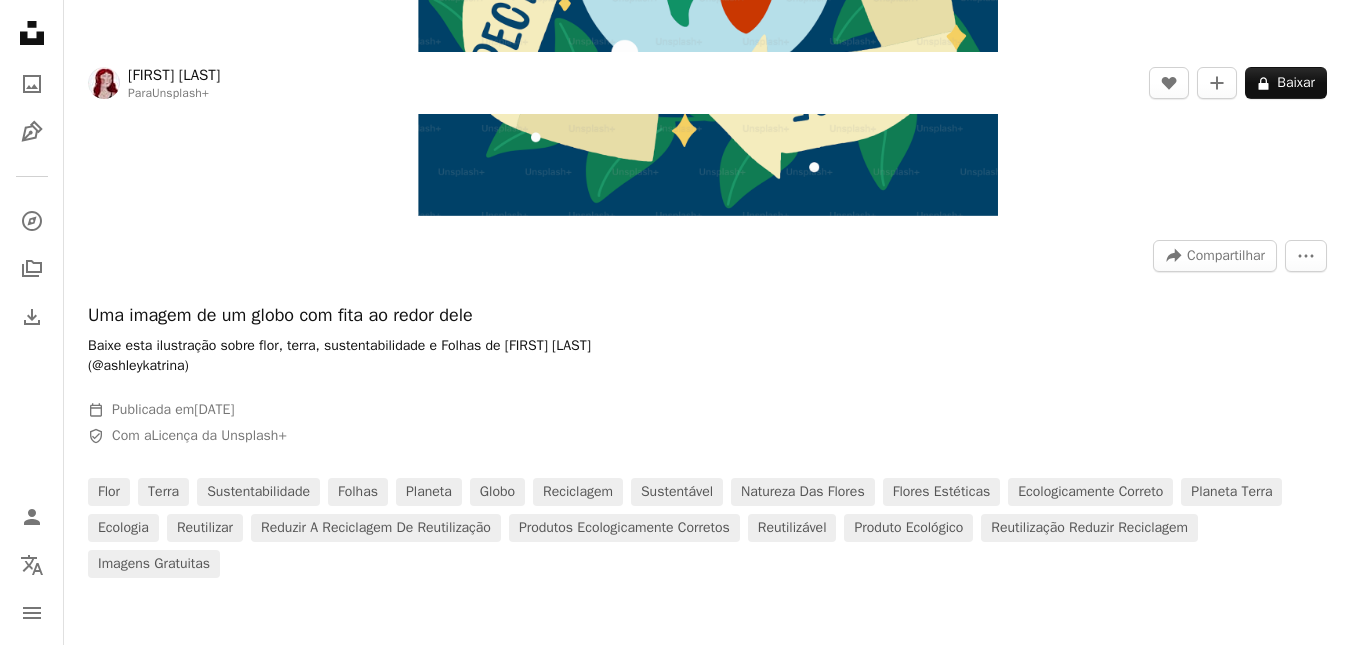 drag, startPoint x: 509, startPoint y: 316, endPoint x: 208, endPoint y: 339, distance: 301.87747 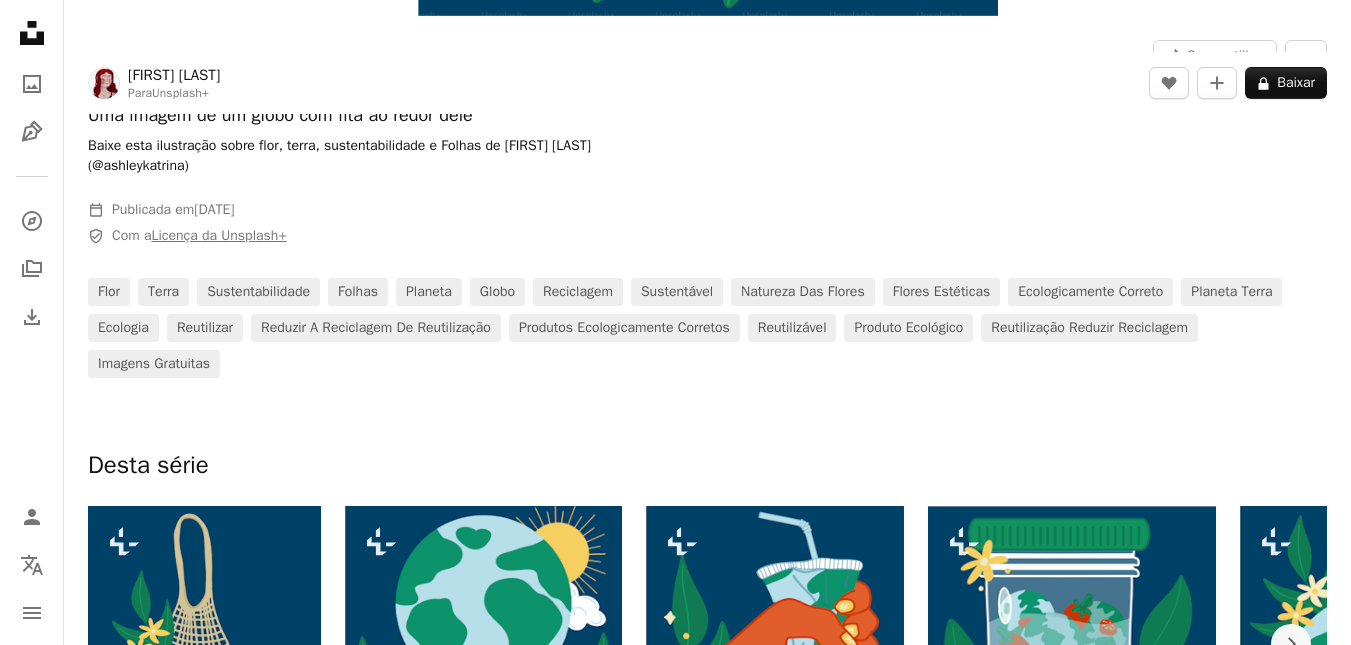 scroll, scrollTop: 1000, scrollLeft: 0, axis: vertical 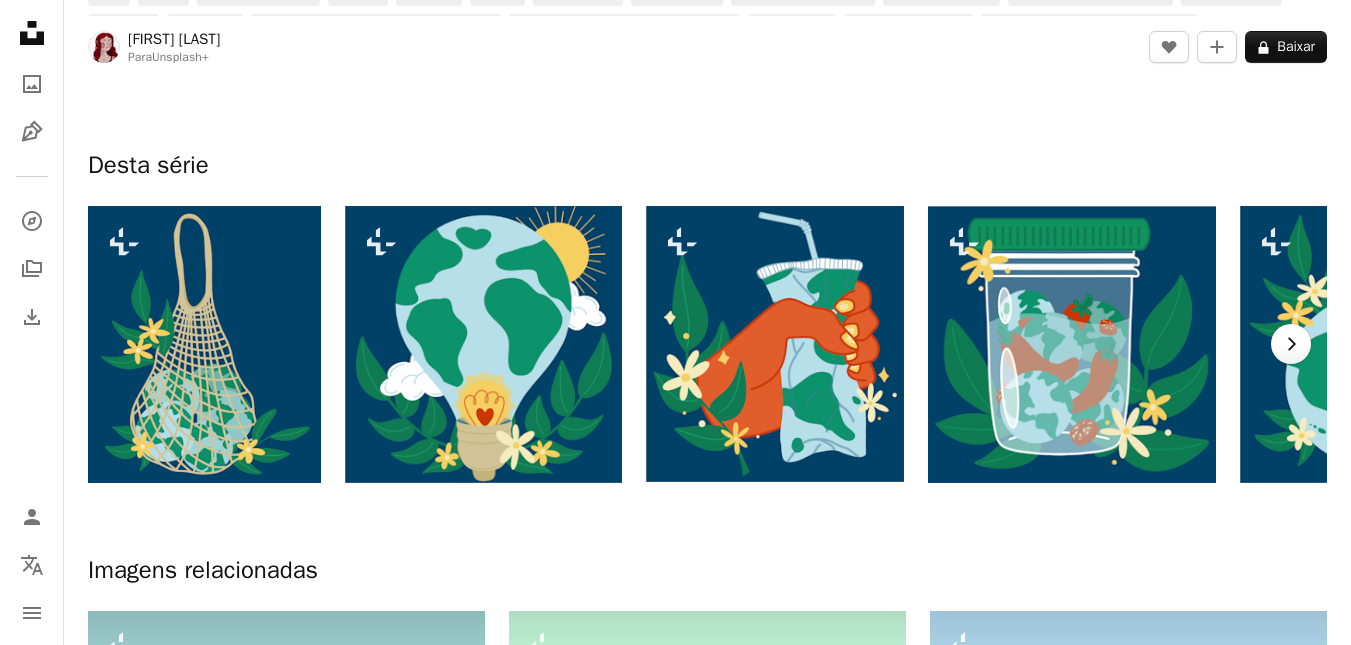 click on "Chevron right" 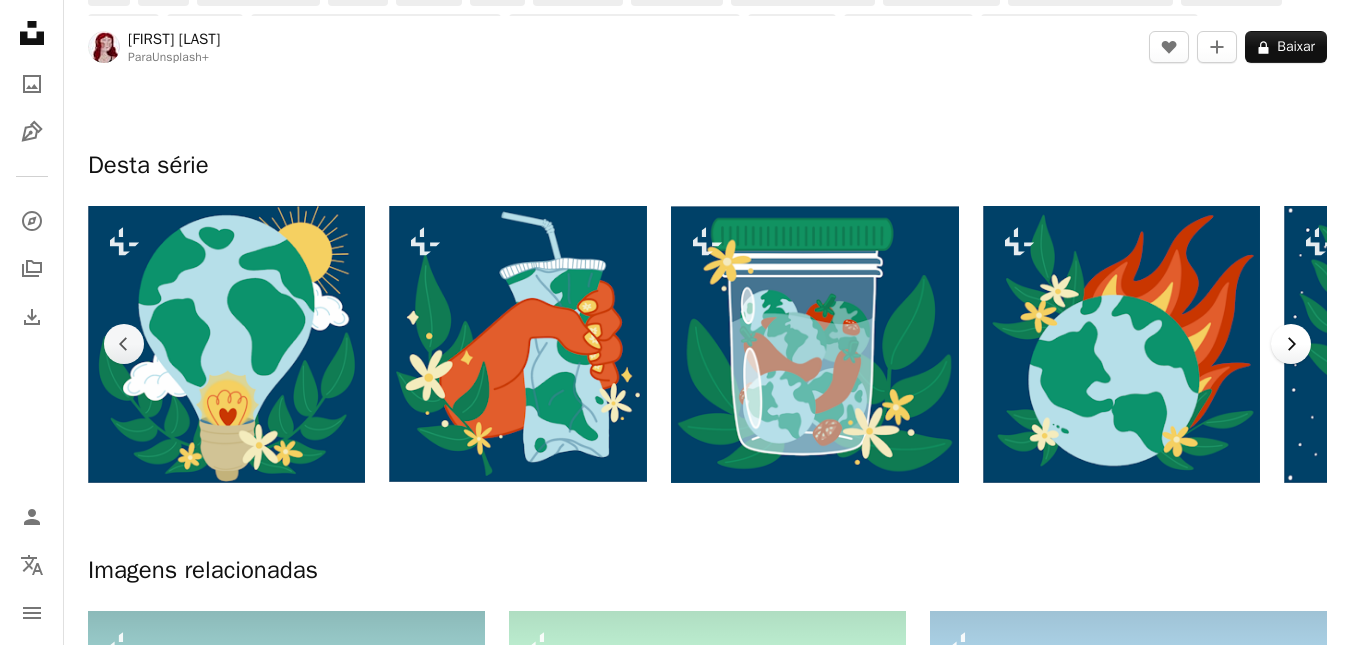 click on "Chevron right" 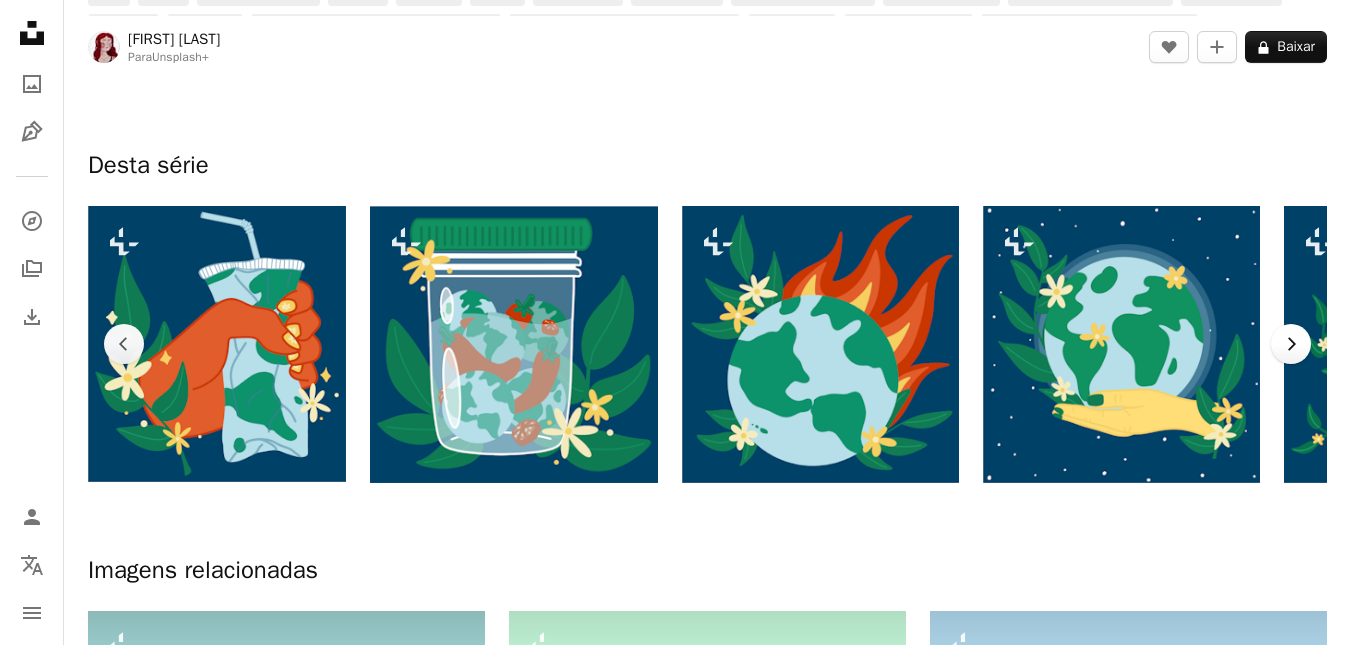 click on "Chevron right" 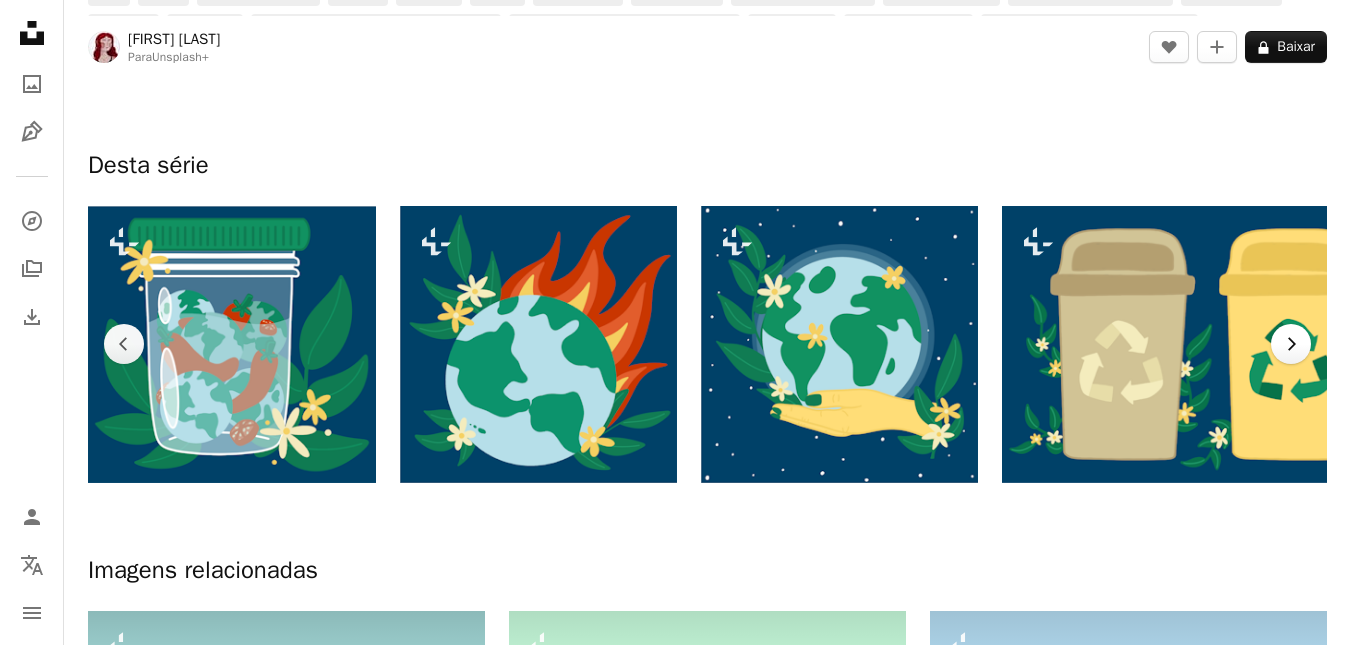 click on "Chevron right" 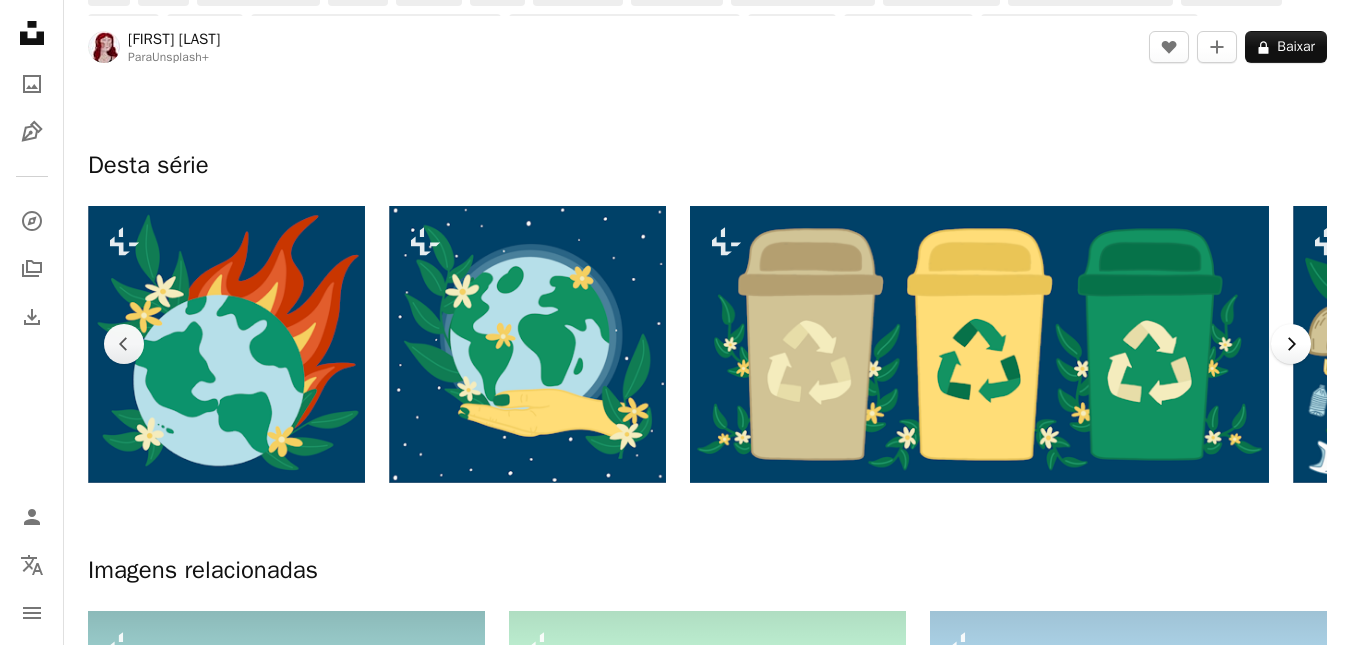 click on "Chevron right" 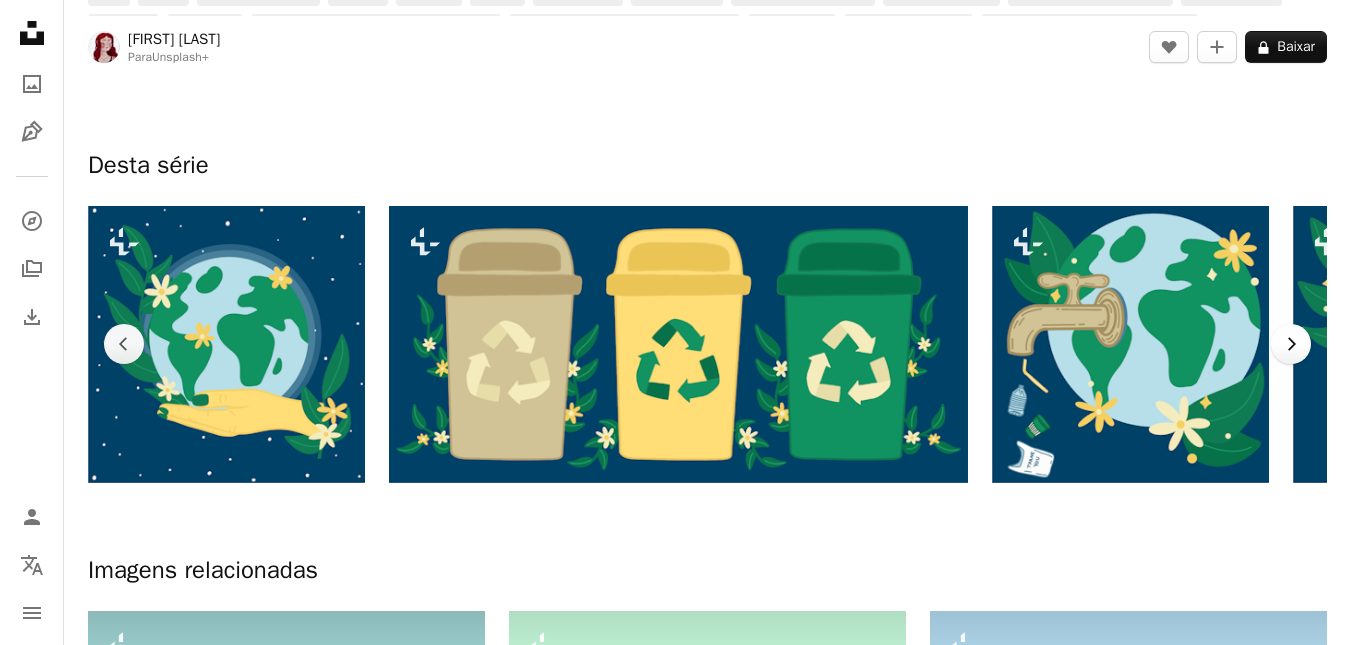 click on "Chevron right" 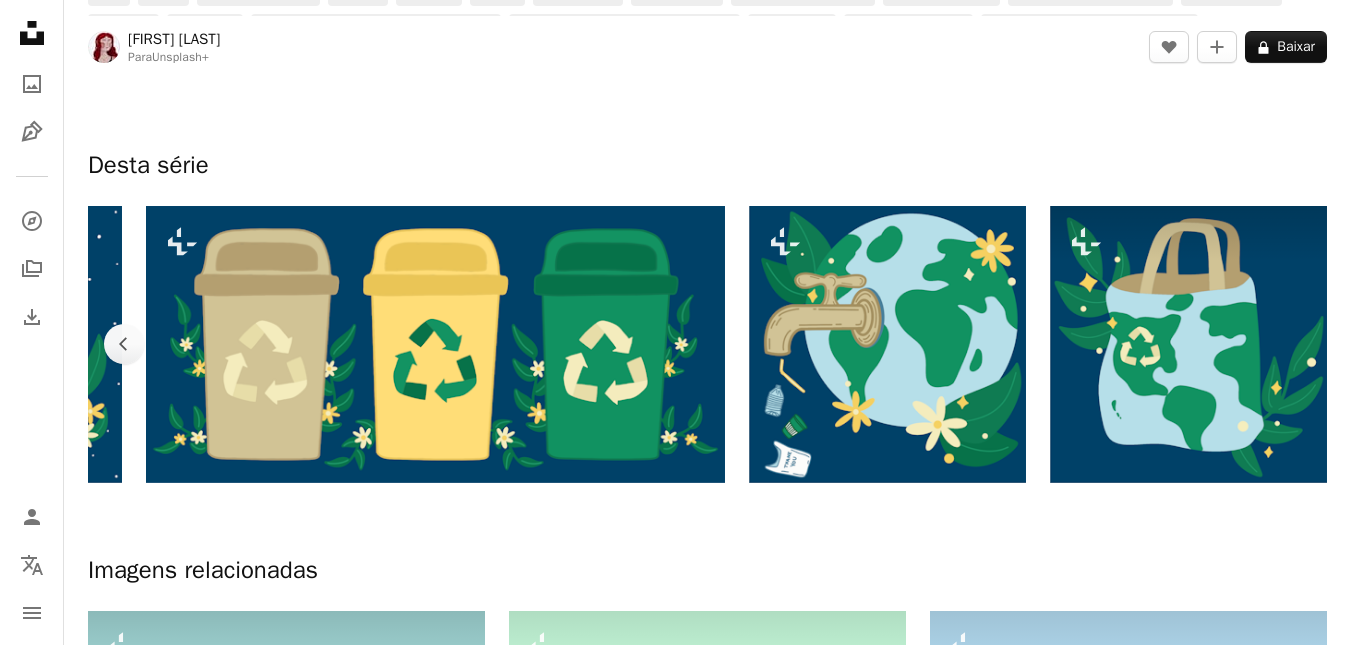 click at bounding box center [1188, 344] 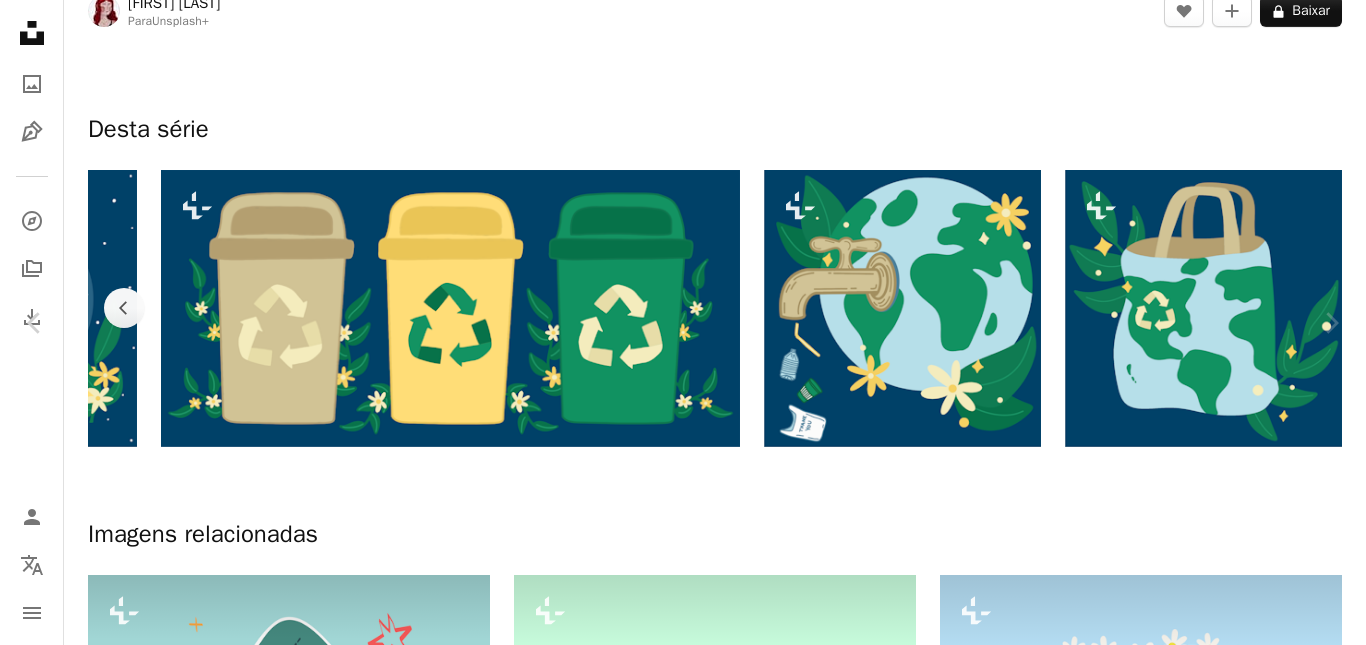 click on "An X shape" at bounding box center (20, 20) 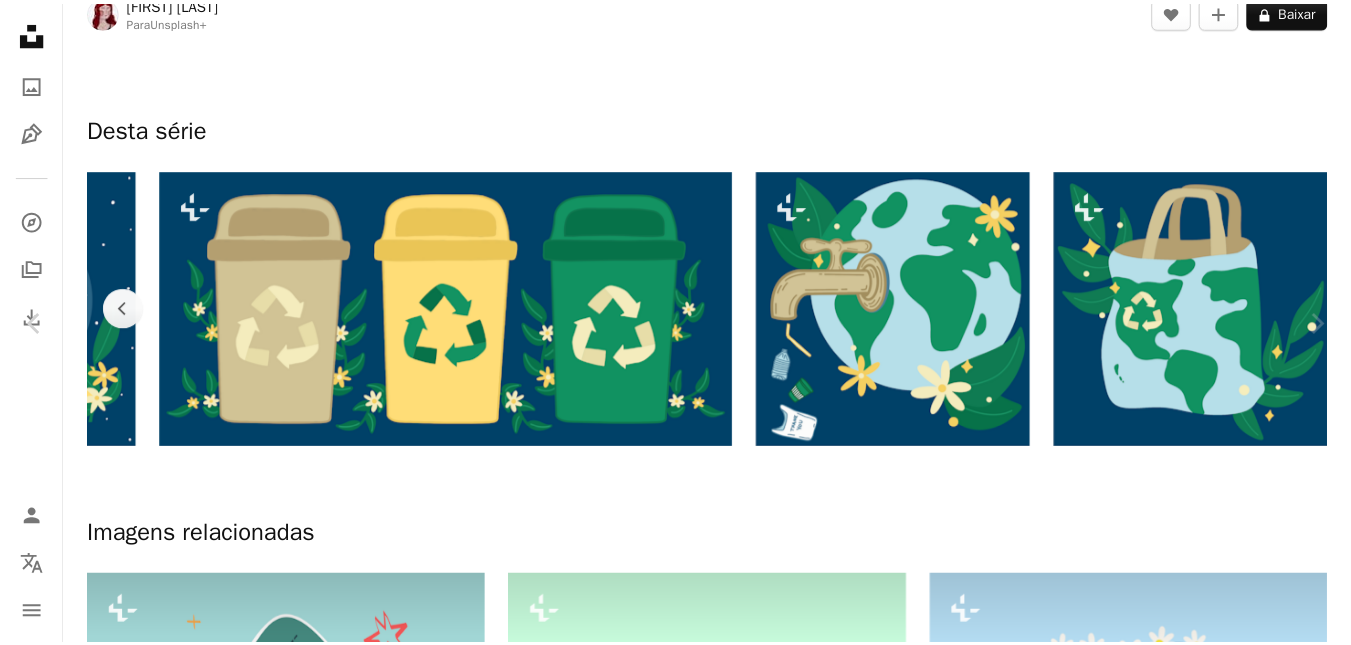 scroll, scrollTop: 0, scrollLeft: 1681, axis: horizontal 